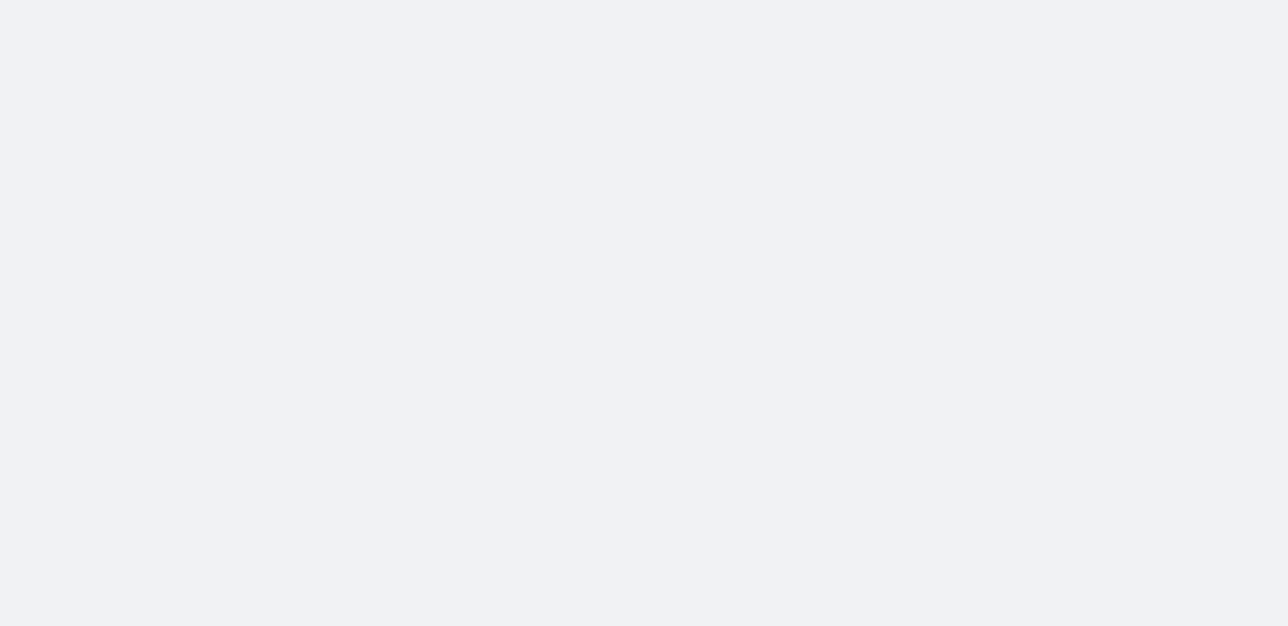 scroll, scrollTop: 0, scrollLeft: 0, axis: both 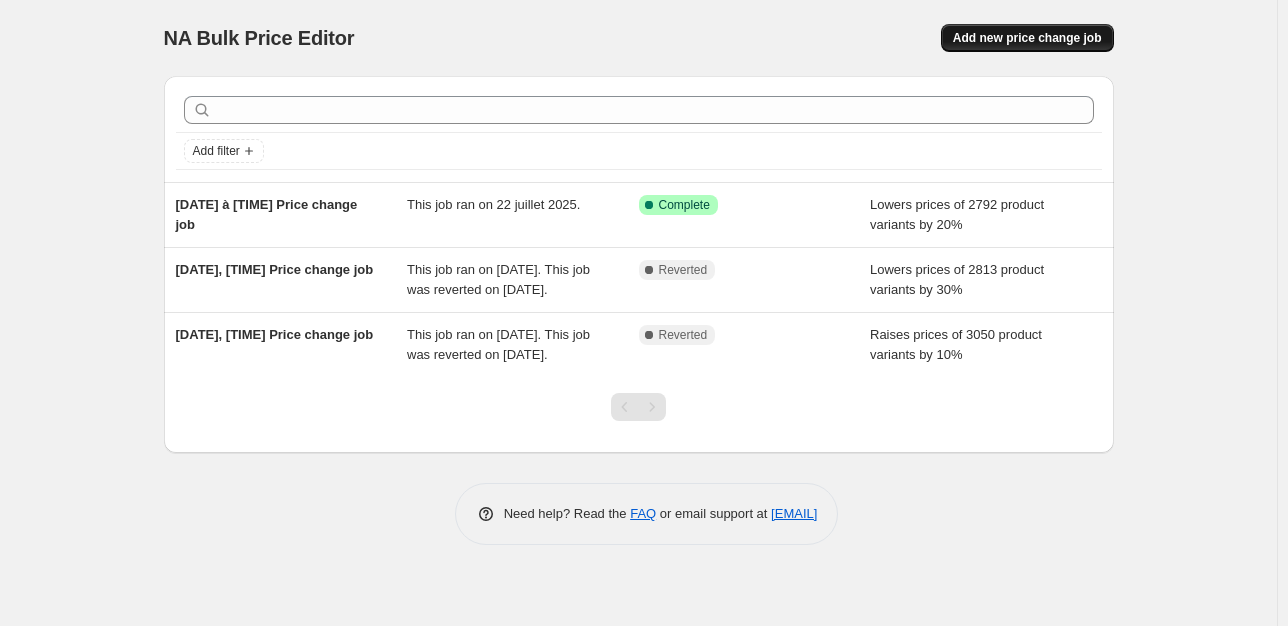 click on "Add new price change job" at bounding box center (1027, 38) 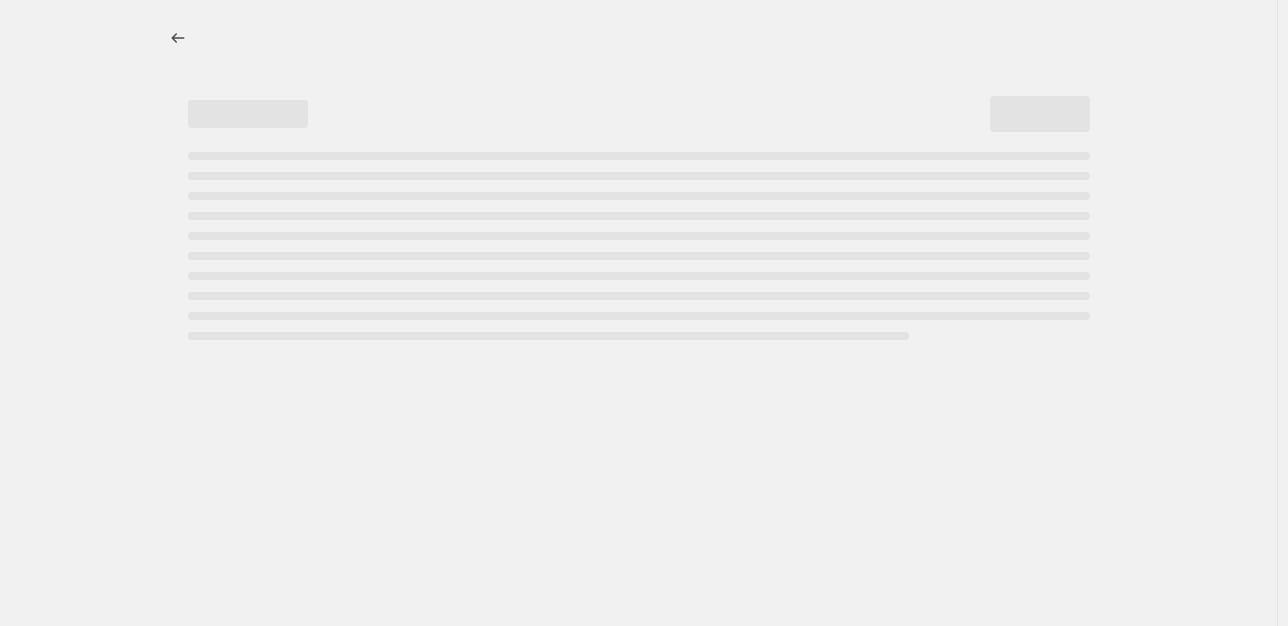 select on "percentage" 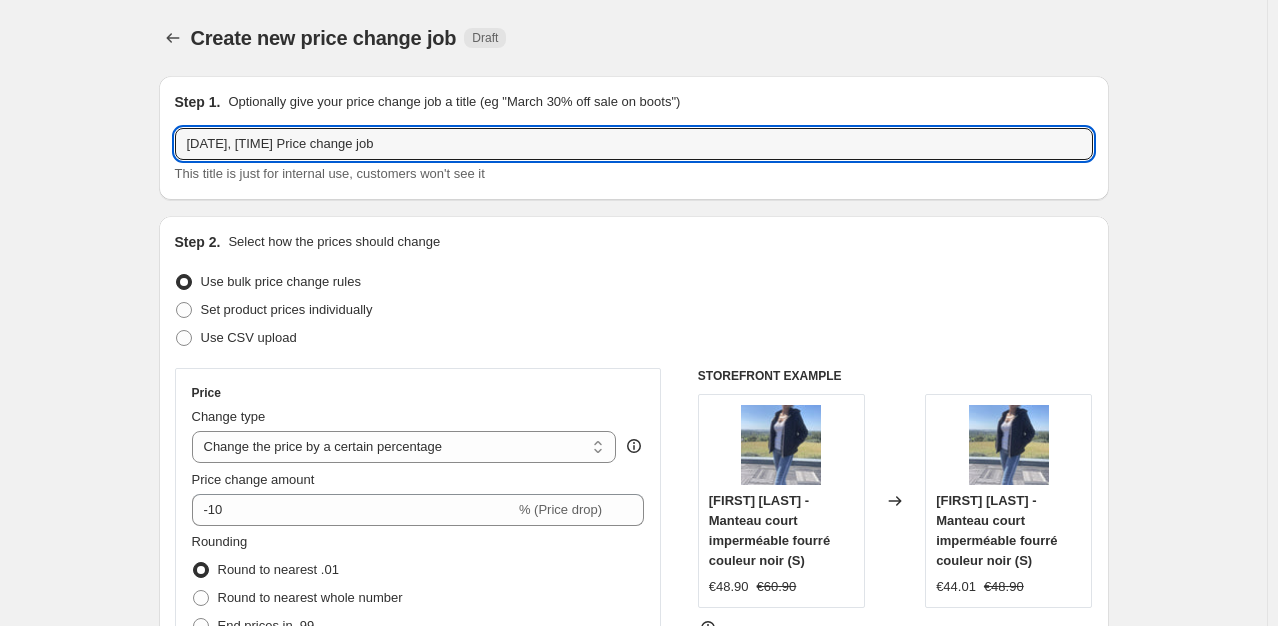drag, startPoint x: 472, startPoint y: 145, endPoint x: 28, endPoint y: 142, distance: 444.01013 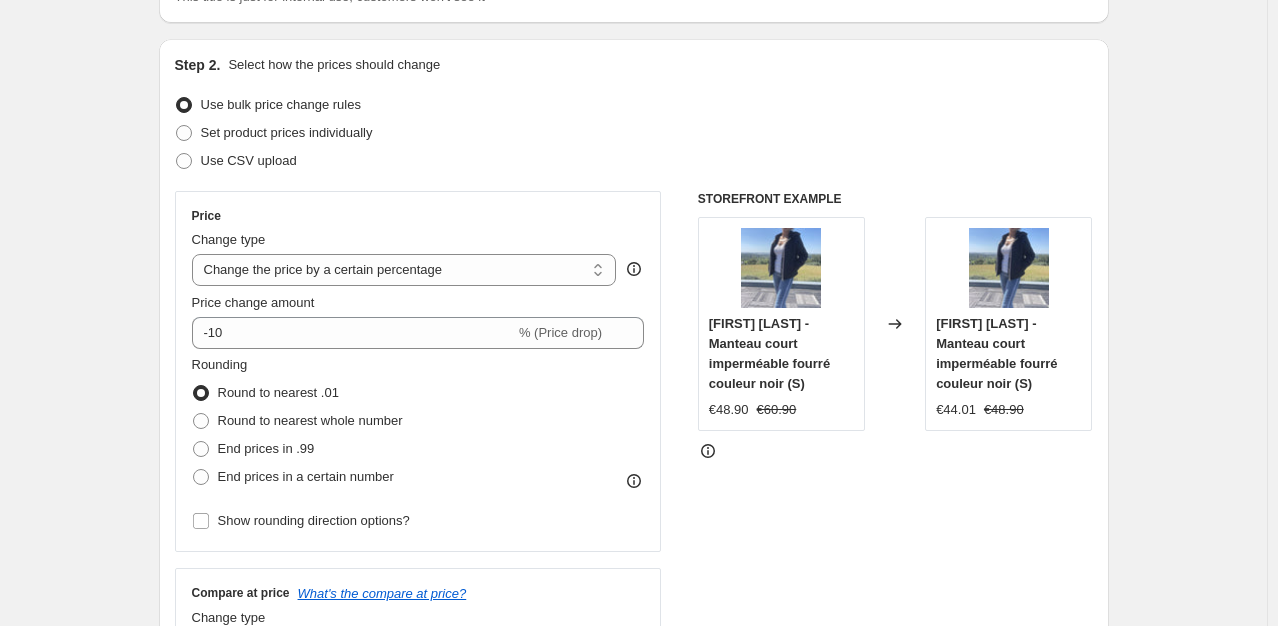 scroll, scrollTop: 200, scrollLeft: 0, axis: vertical 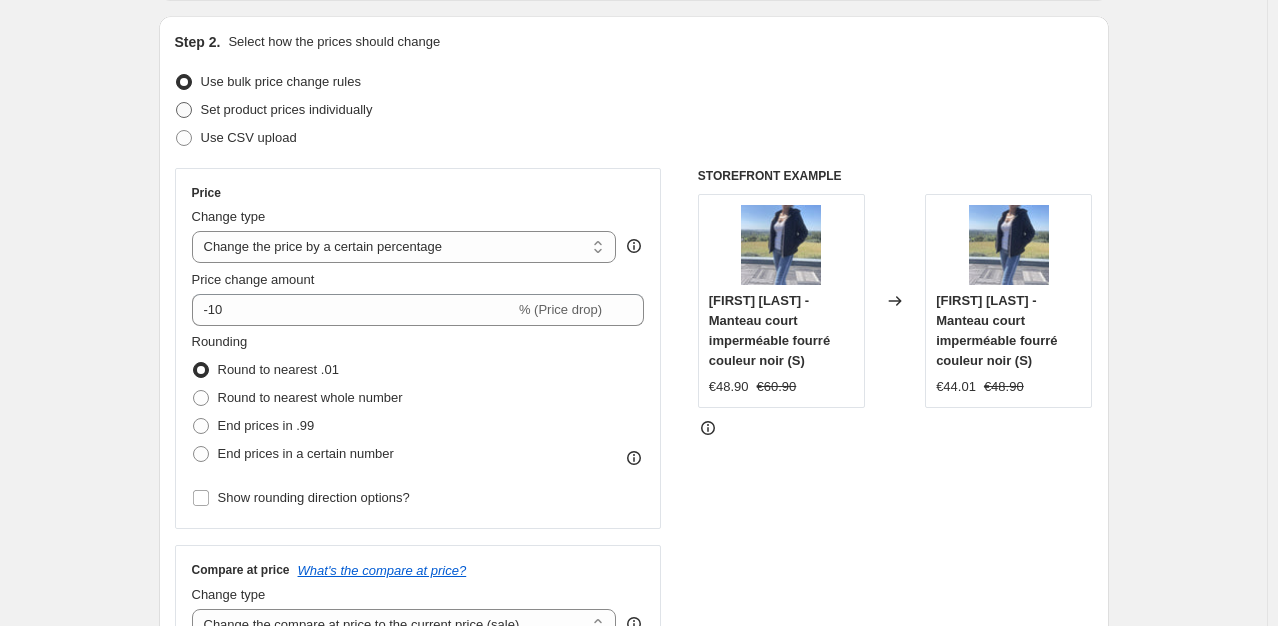 type on "Petits Prix -20%" 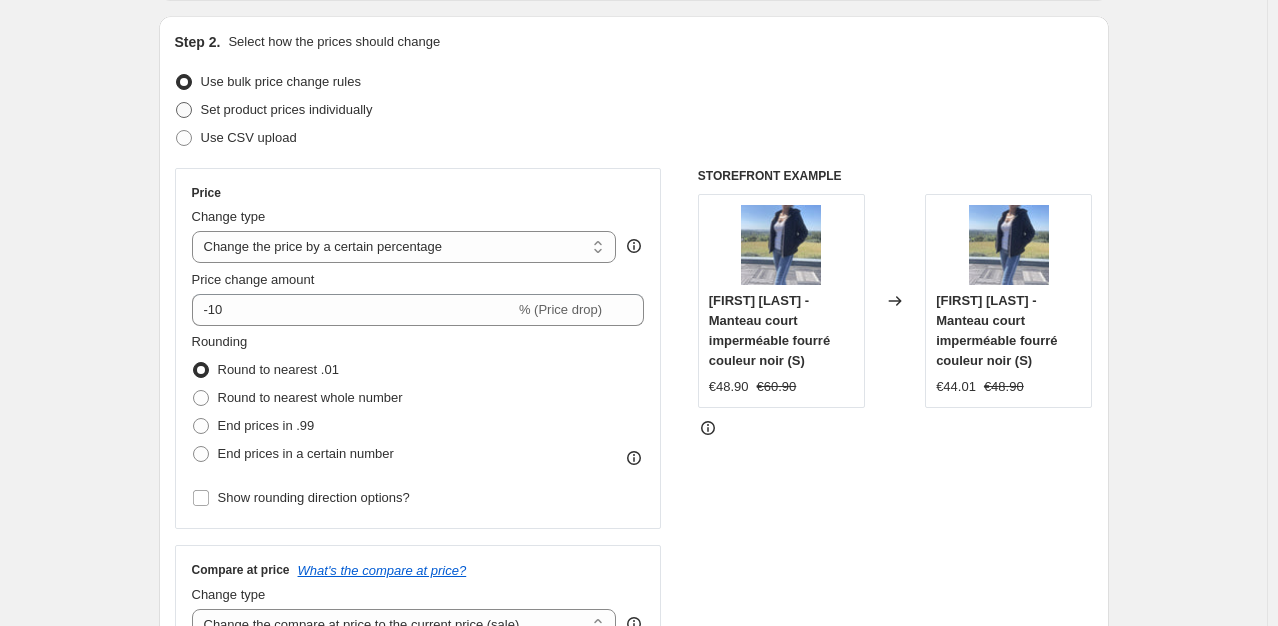 radio on "true" 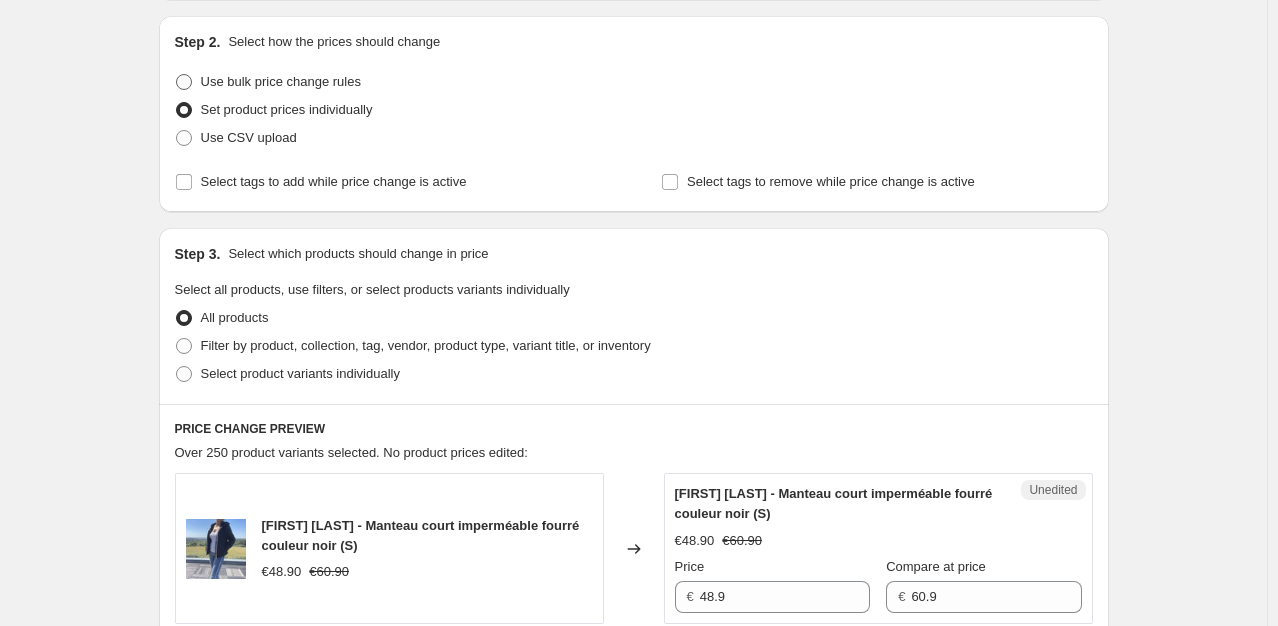 click on "Use bulk price change rules" at bounding box center (281, 81) 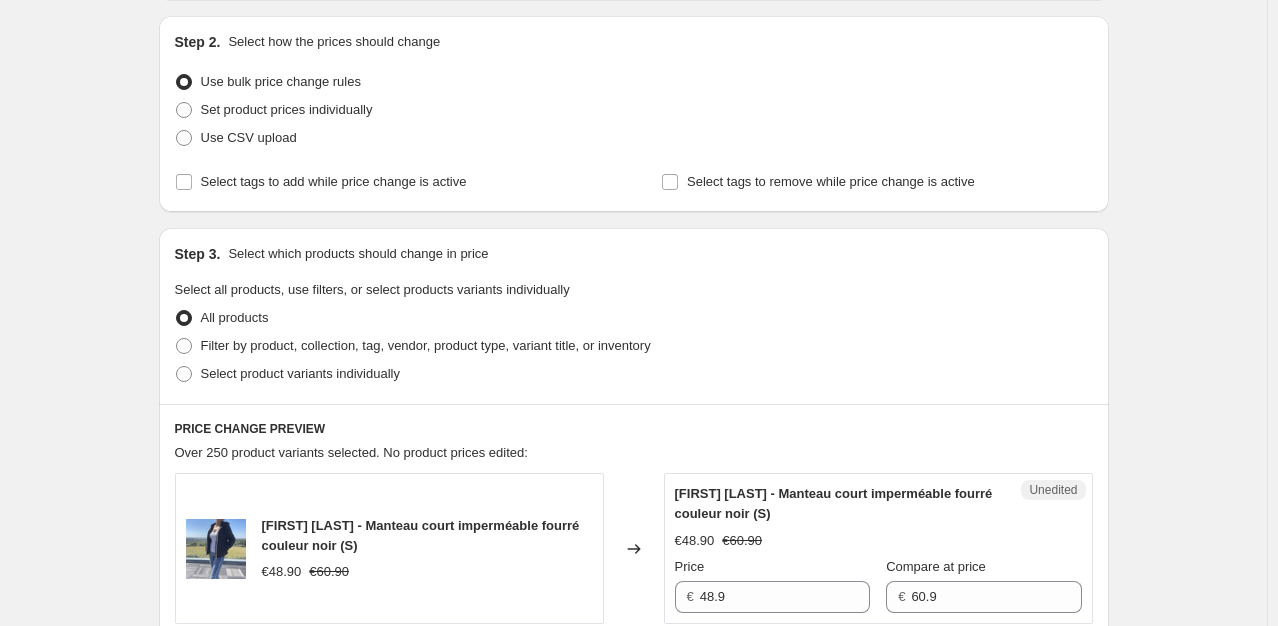 select on "percentage" 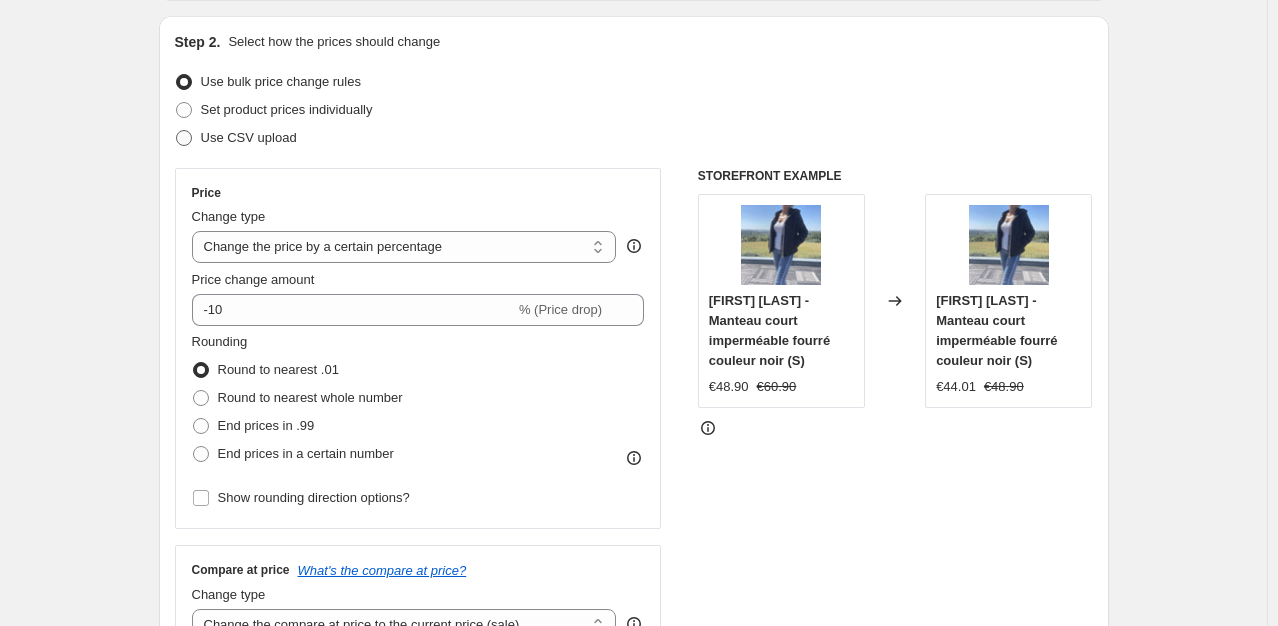 click on "Use CSV upload" at bounding box center (236, 138) 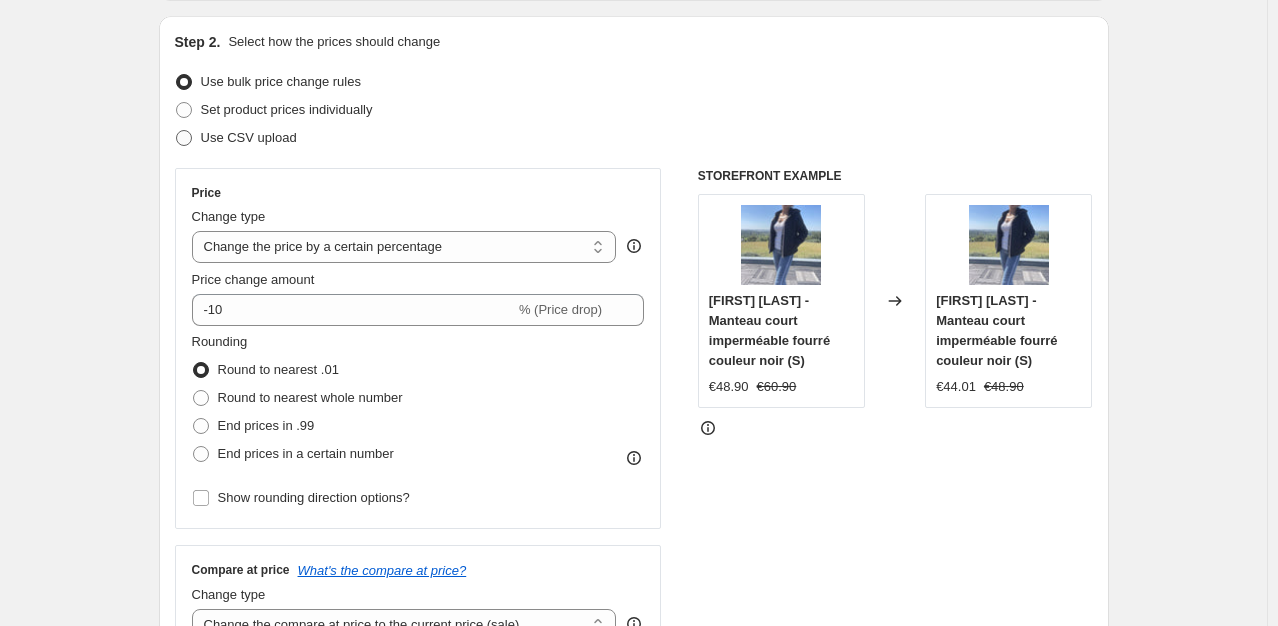 radio on "true" 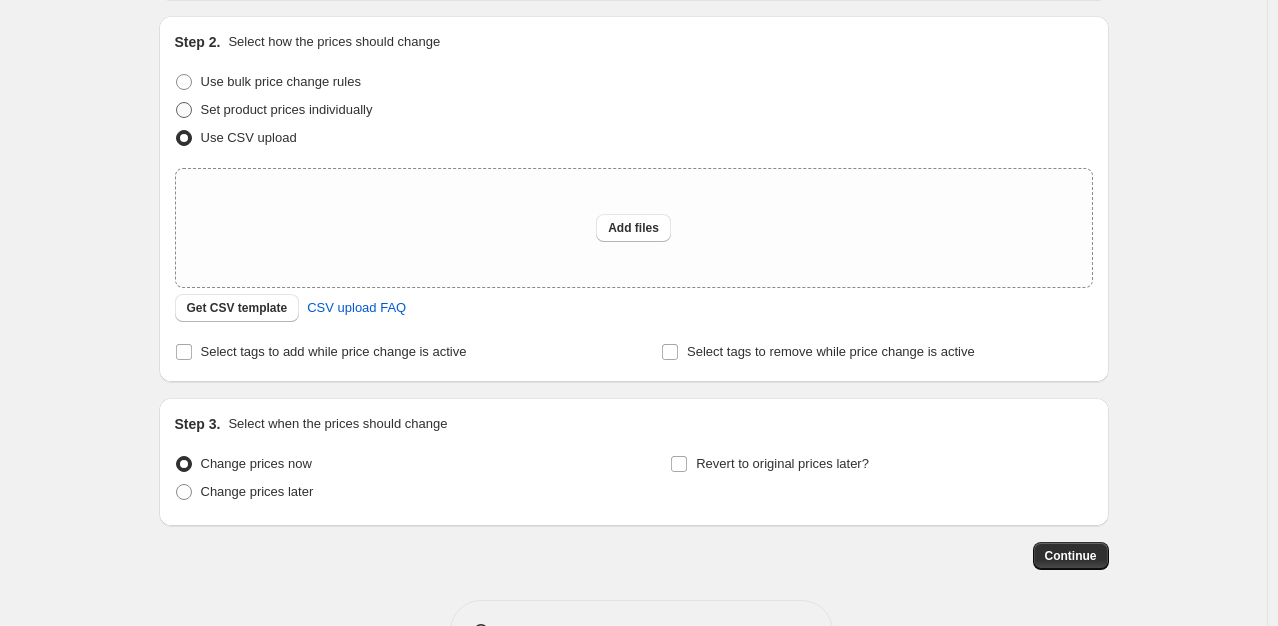 click on "Set product prices individually" at bounding box center (287, 109) 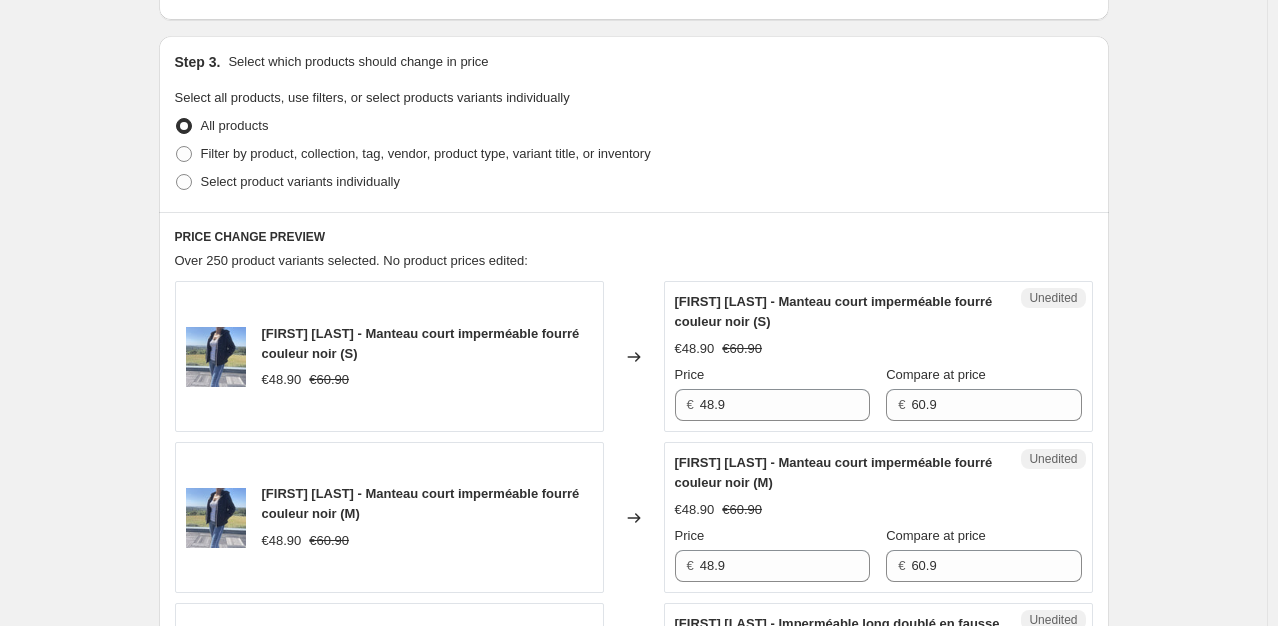 scroll, scrollTop: 400, scrollLeft: 0, axis: vertical 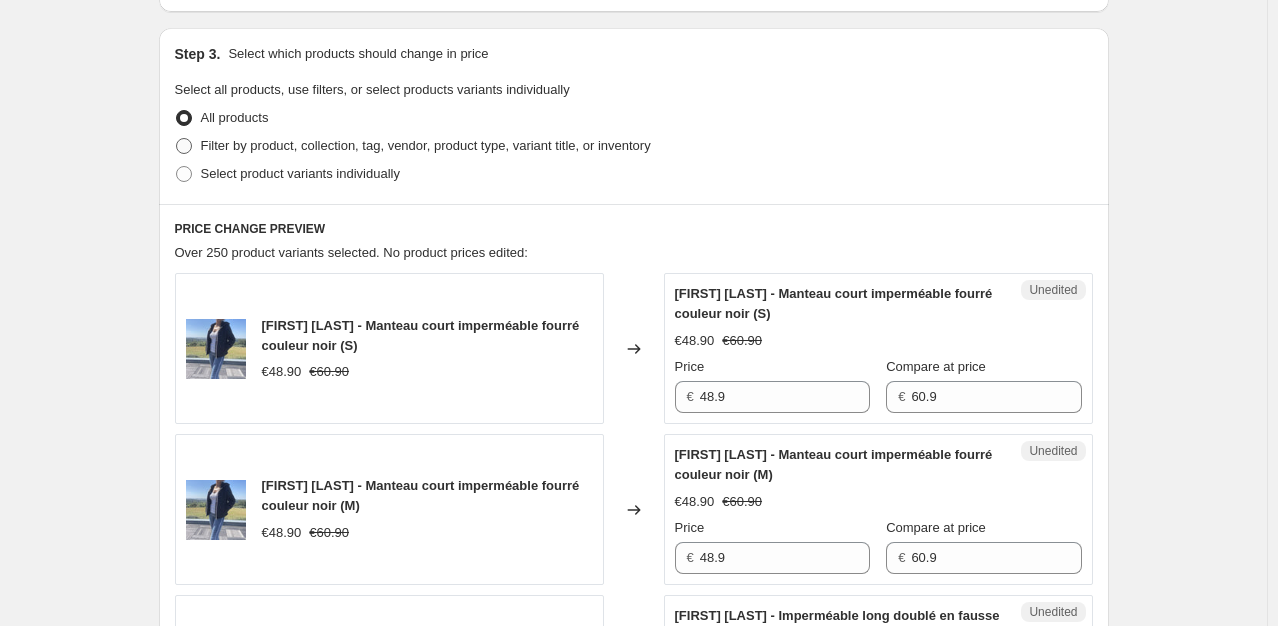 click on "Filter by product, collection, tag, vendor, product type, variant title, or inventory" at bounding box center (426, 145) 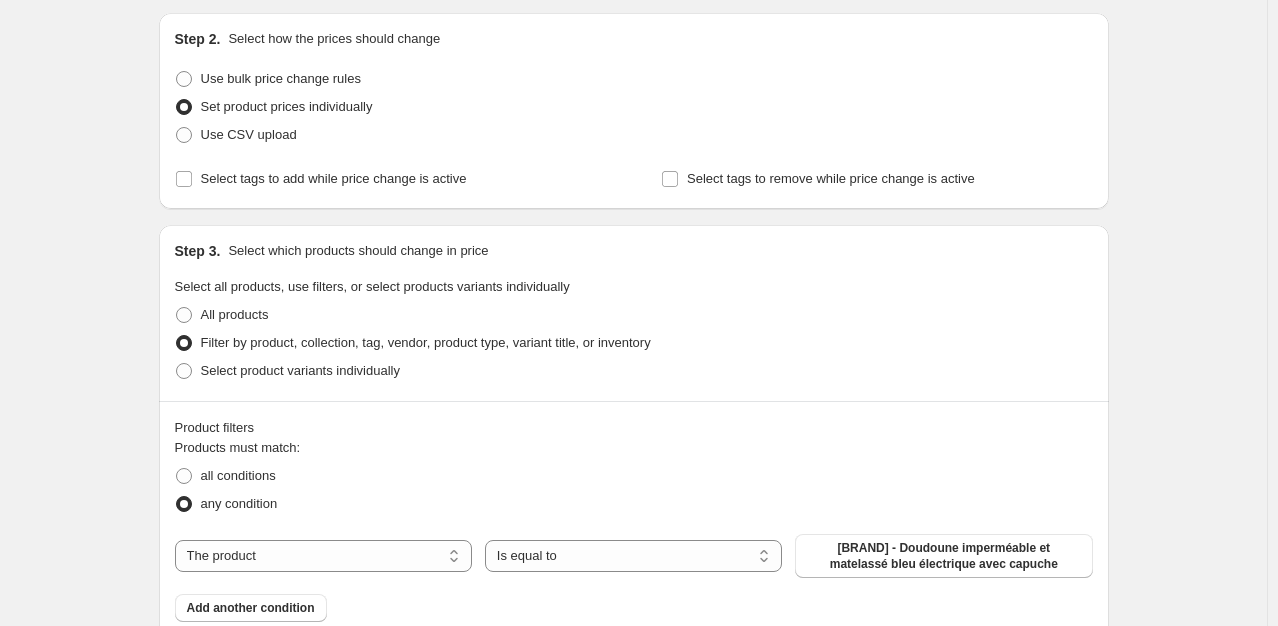 scroll, scrollTop: 200, scrollLeft: 0, axis: vertical 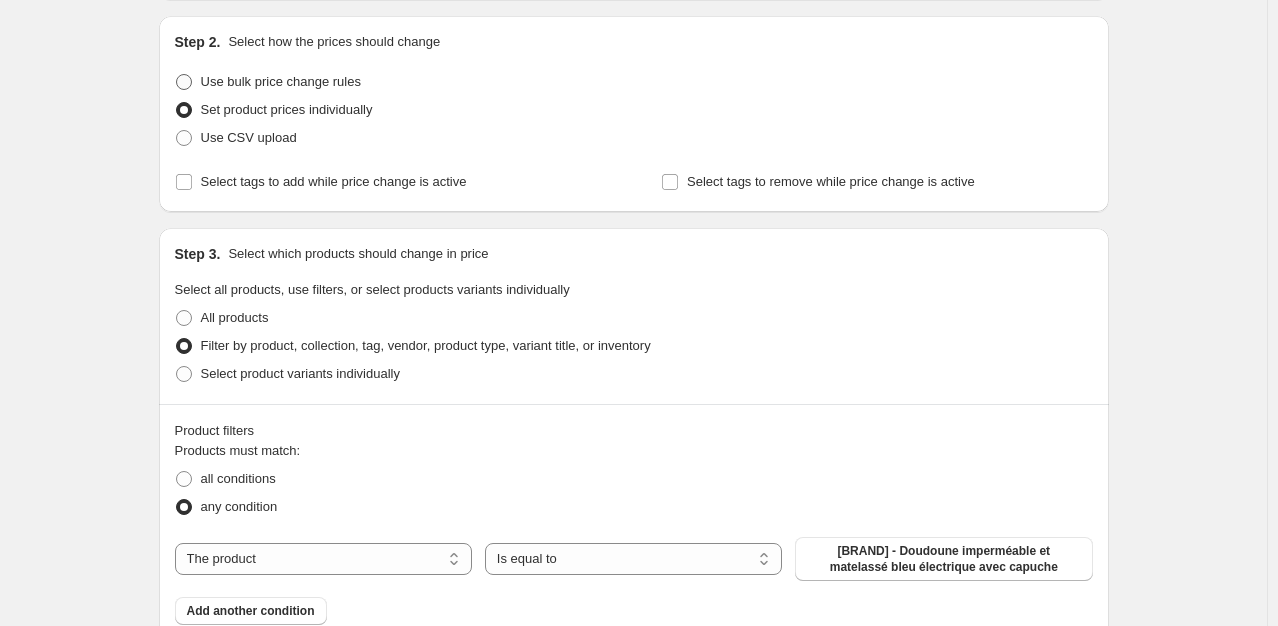 click on "Use bulk price change rules" at bounding box center (281, 81) 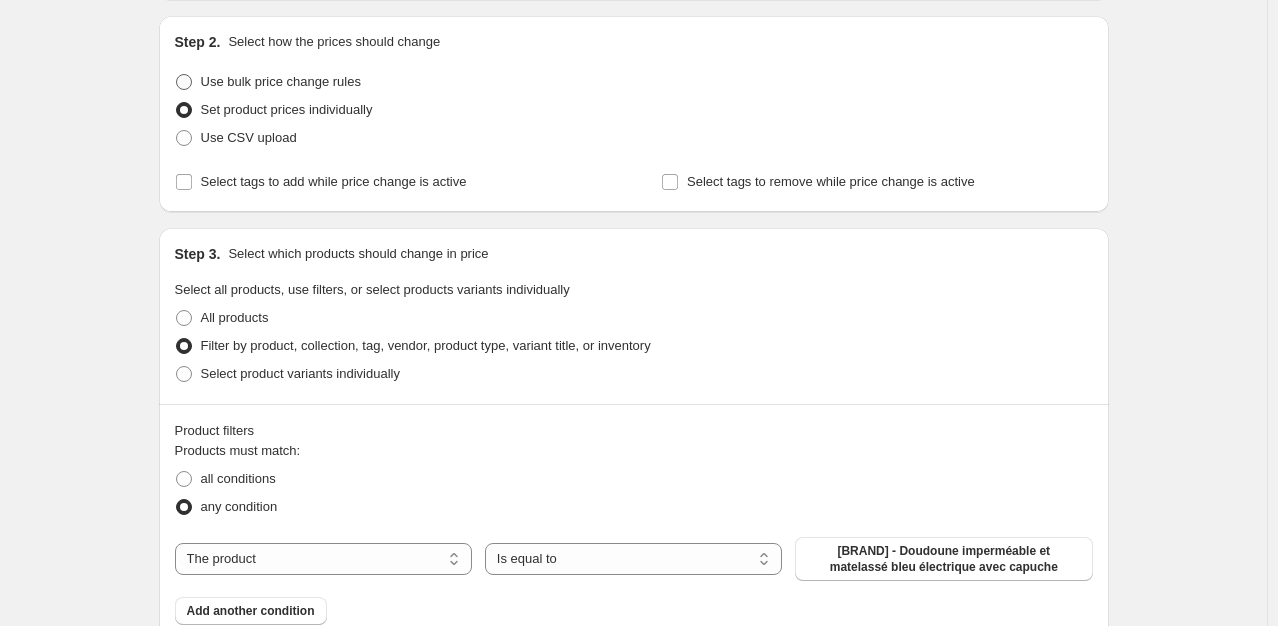 radio on "true" 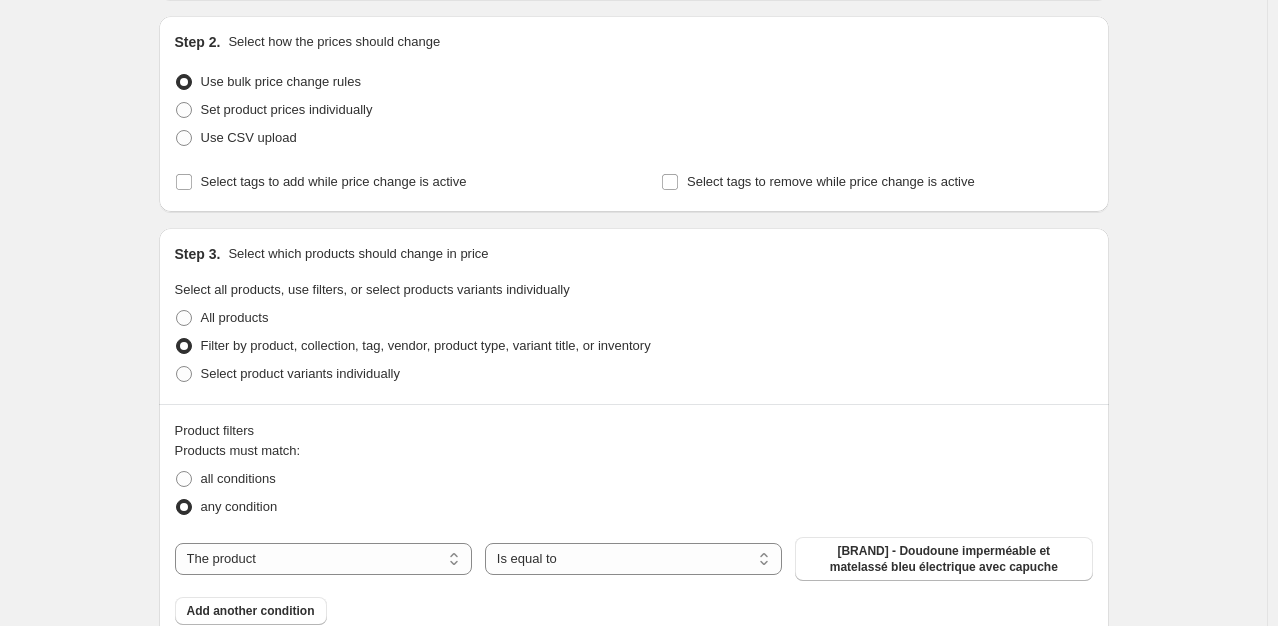 select on "percentage" 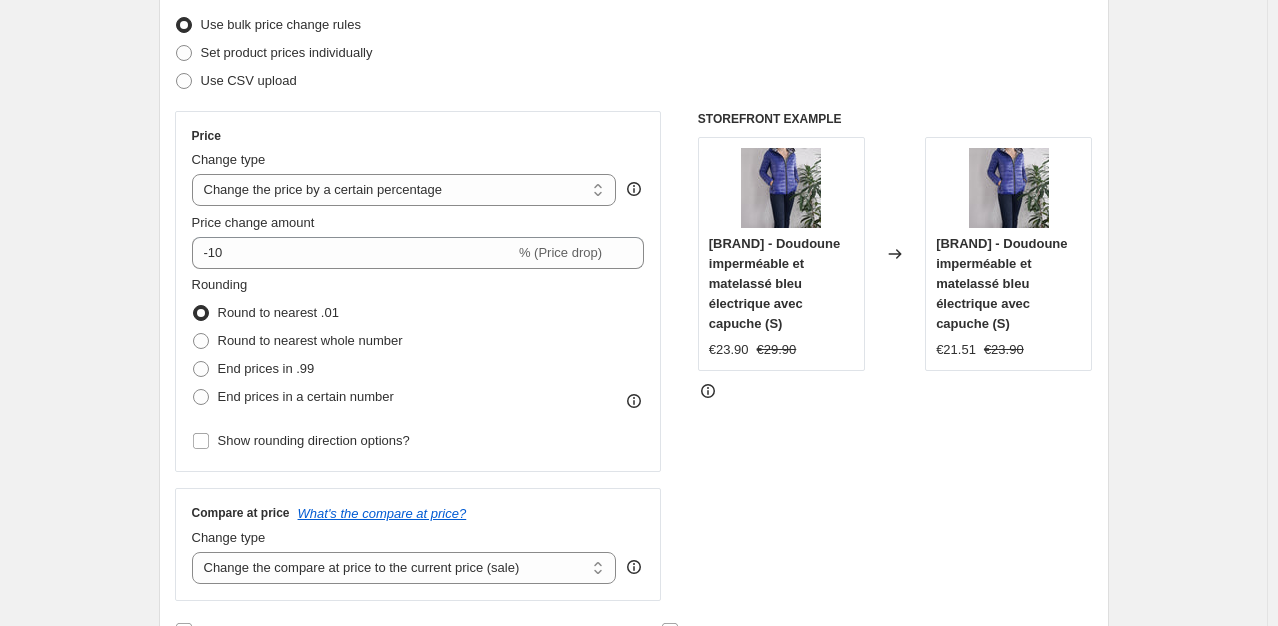 scroll, scrollTop: 300, scrollLeft: 0, axis: vertical 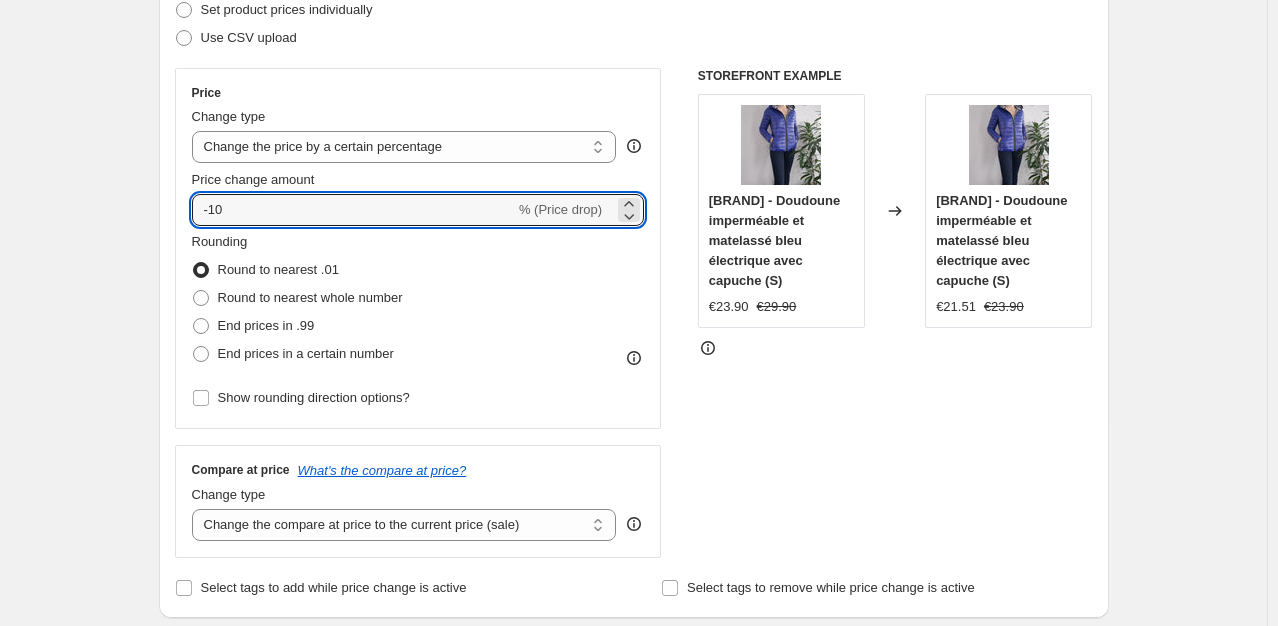 drag, startPoint x: 252, startPoint y: 209, endPoint x: 154, endPoint y: 209, distance: 98 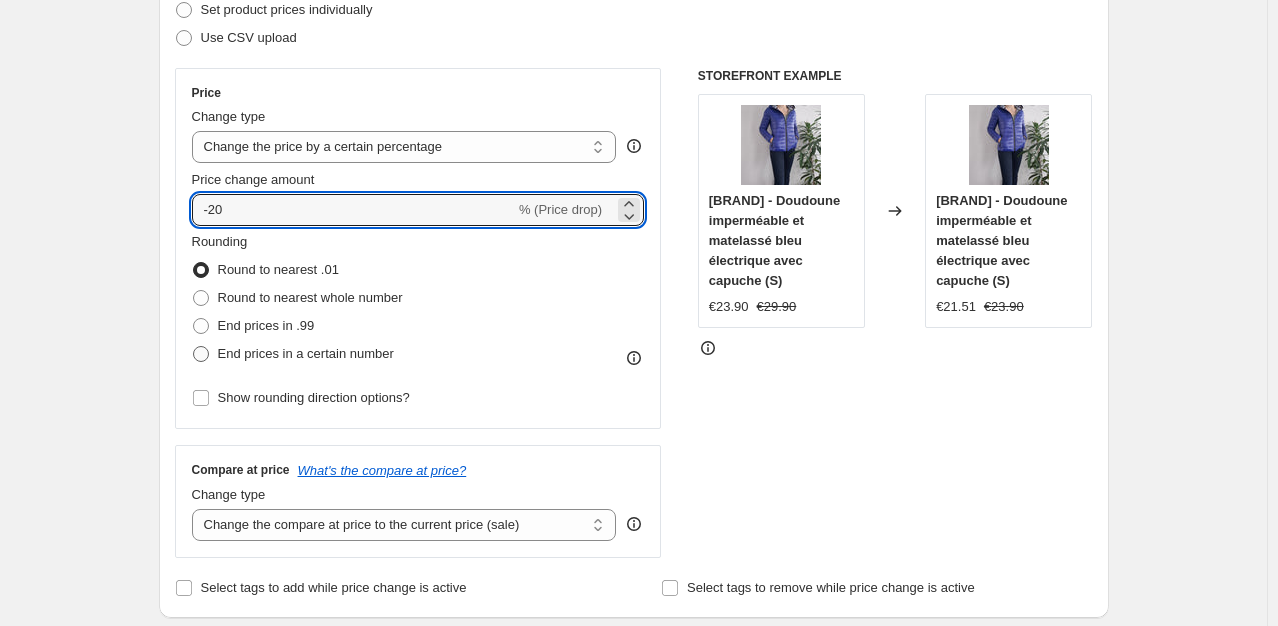 type on "-20" 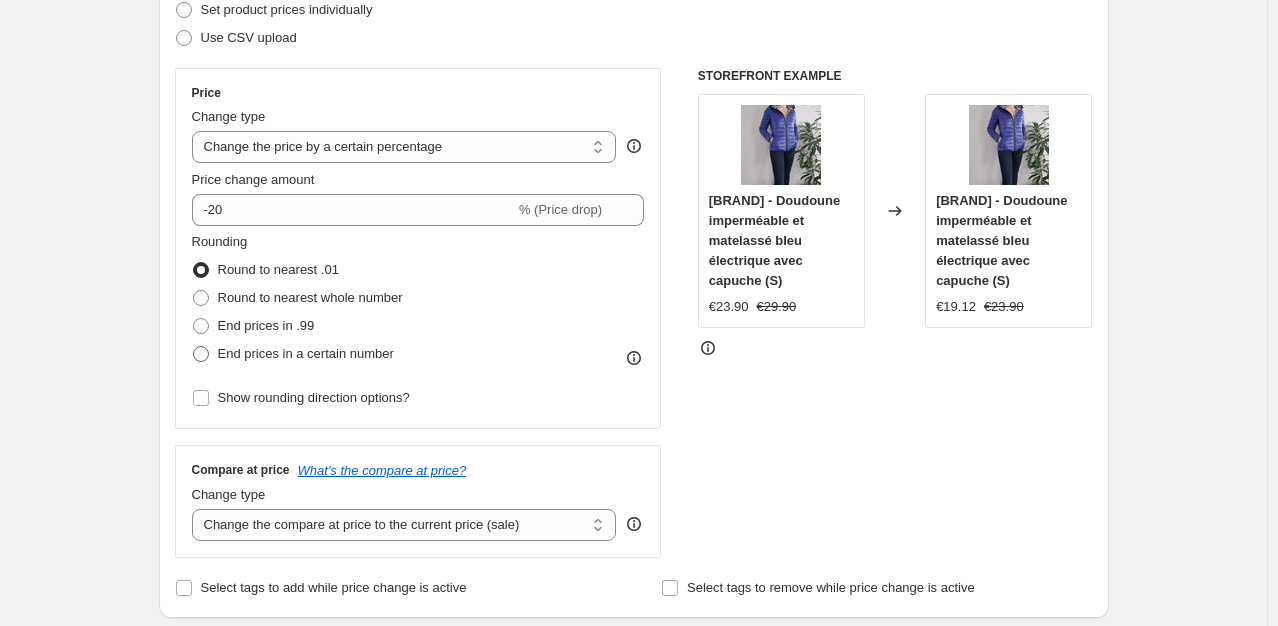 click at bounding box center (201, 354) 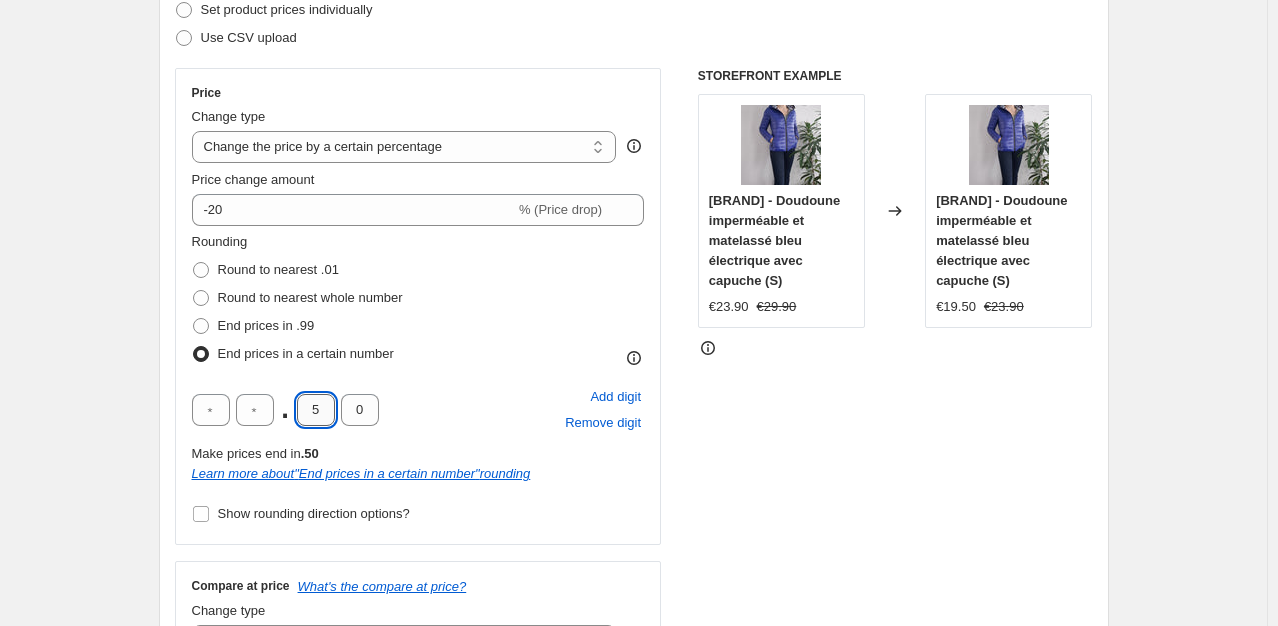 click on "5" at bounding box center [316, 410] 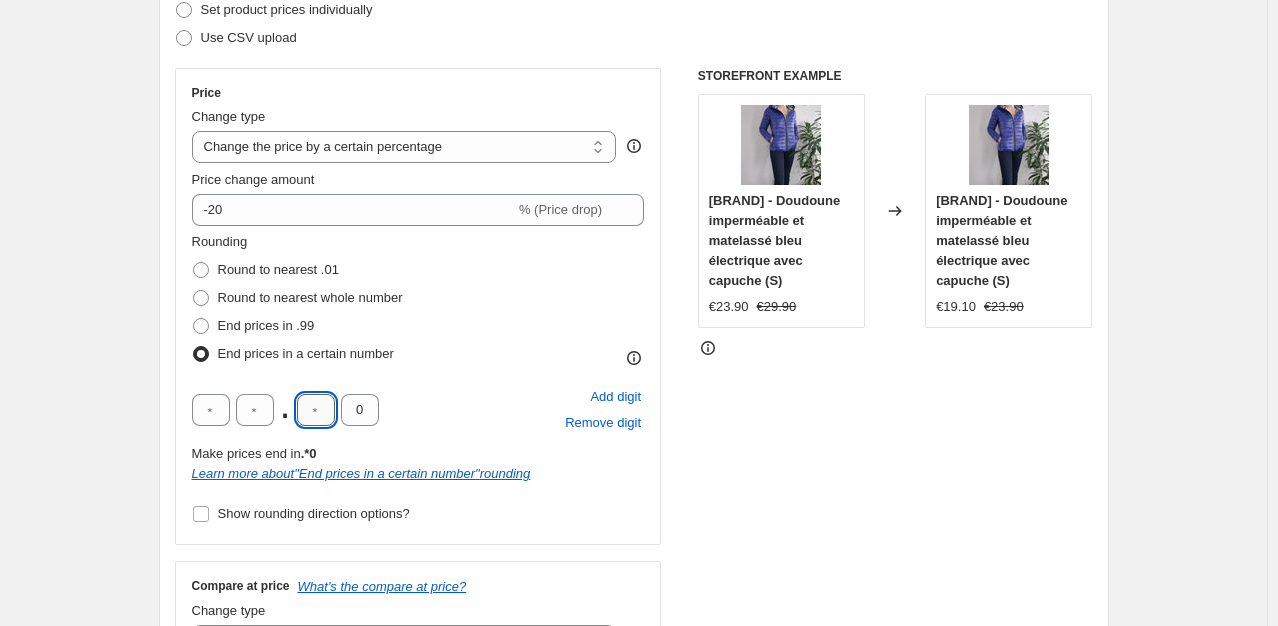 type on "9" 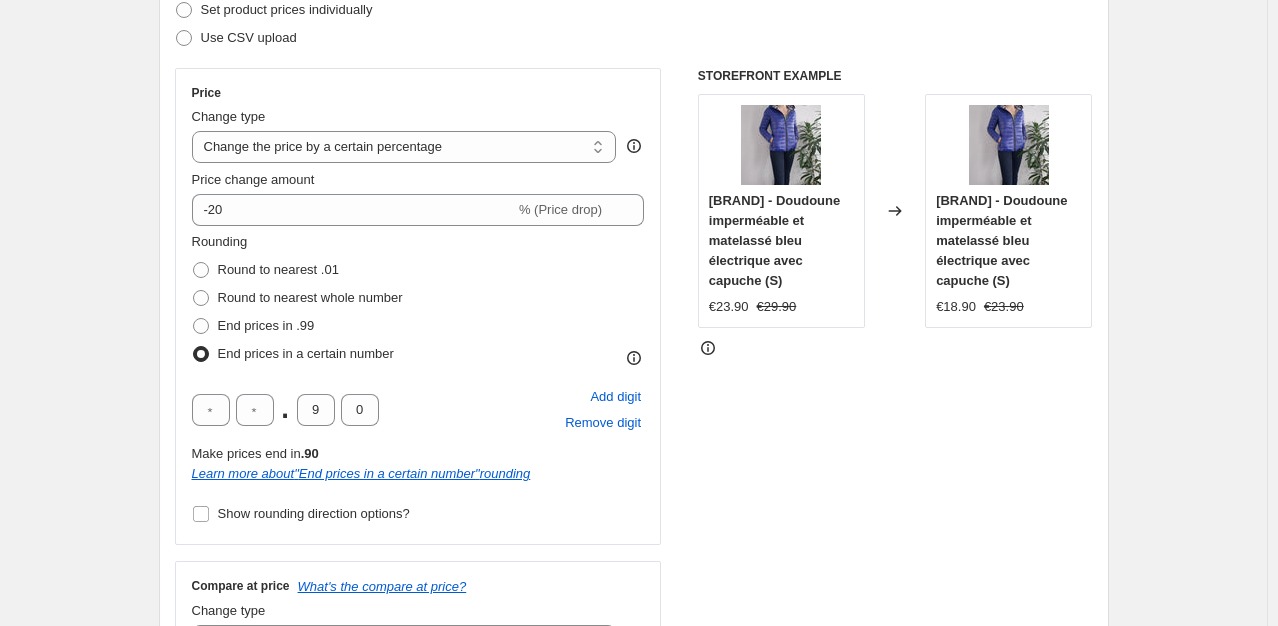 click on "Create new price change job. This page is ready Create new price change job Draft Step 1. Optionally give your price change job a title (eg "March 30% off sale on boots") Petits Prix -20% This title is just for internal use, customers won't see it Step 2. Select how the prices should change Use bulk price change rules Set product prices individually Use CSV upload Price Change type Change the price to a certain amount Change the price by a certain amount Change the price by a certain percentage Change the price to the current compare at price (price before sale) Change the price by a certain amount relative to the compare at price Change the price by a certain percentage relative to the compare at price Don't change the price Change the price by a certain percentage relative to the cost per item Change price to certain cost margin Change the price by a certain percentage Price change amount -20 % (Price drop) Rounding Round to nearest .01 Round to nearest whole number End prices in .99 . 9 0 Add digit .90 " "" at bounding box center (633, 892) 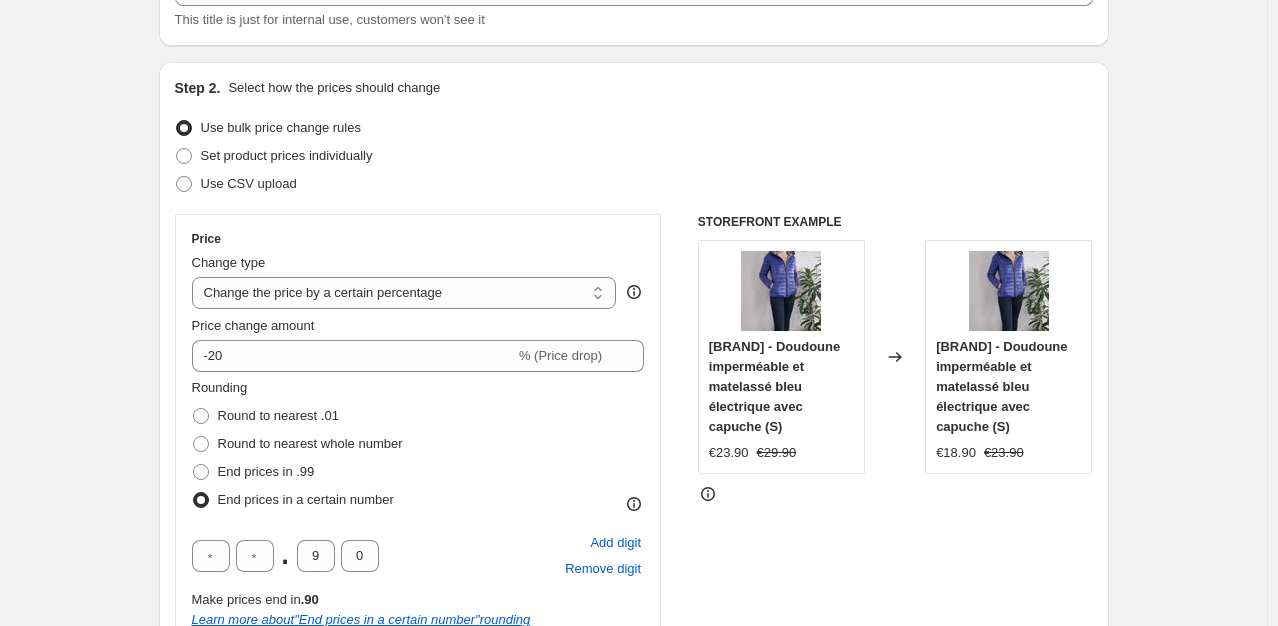 scroll, scrollTop: 0, scrollLeft: 0, axis: both 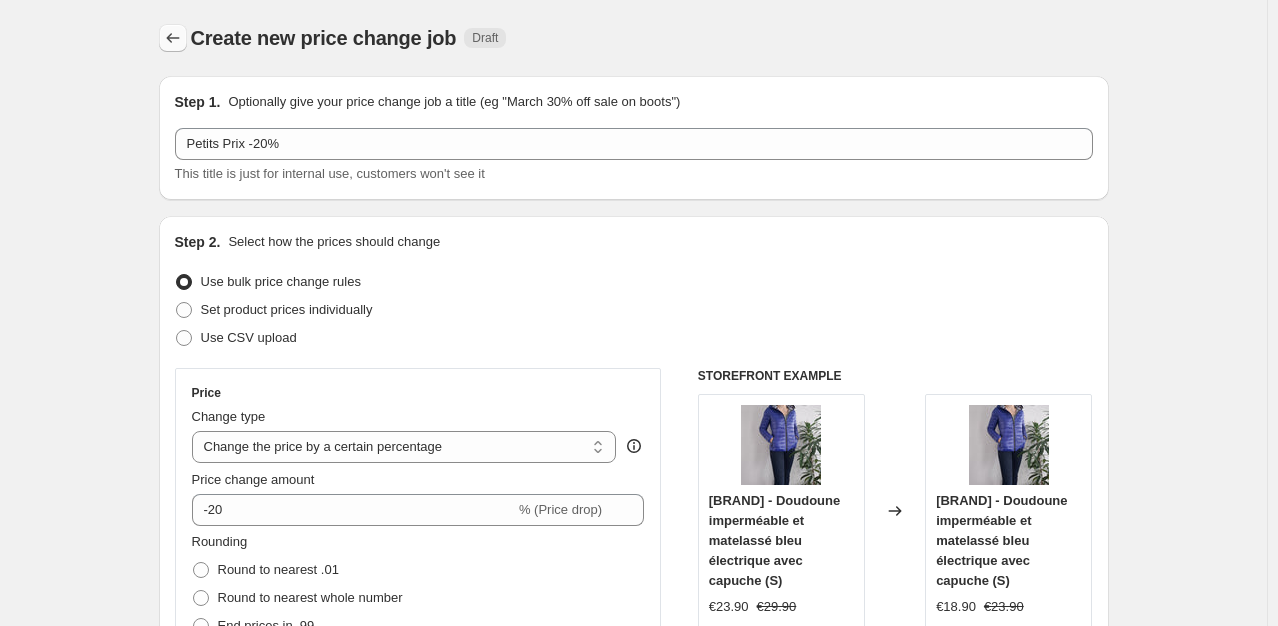 click 